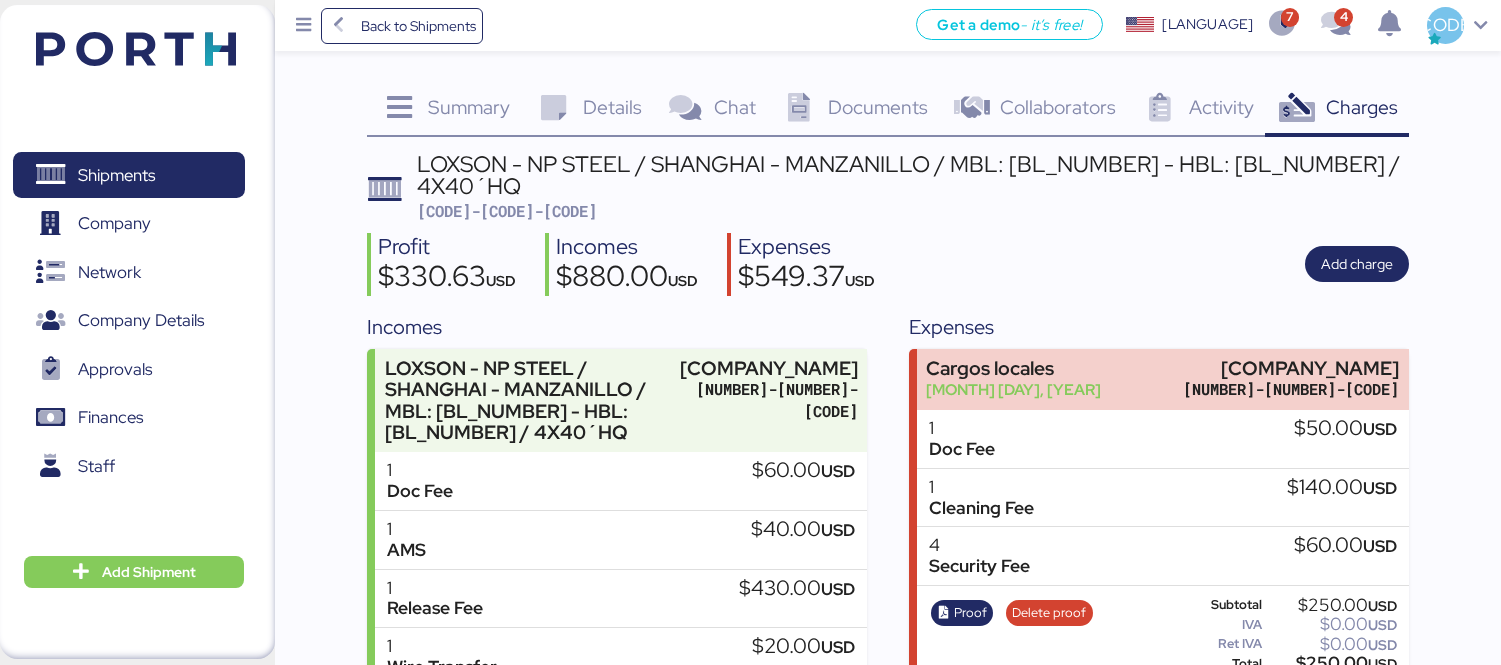 scroll, scrollTop: 1134, scrollLeft: 0, axis: vertical 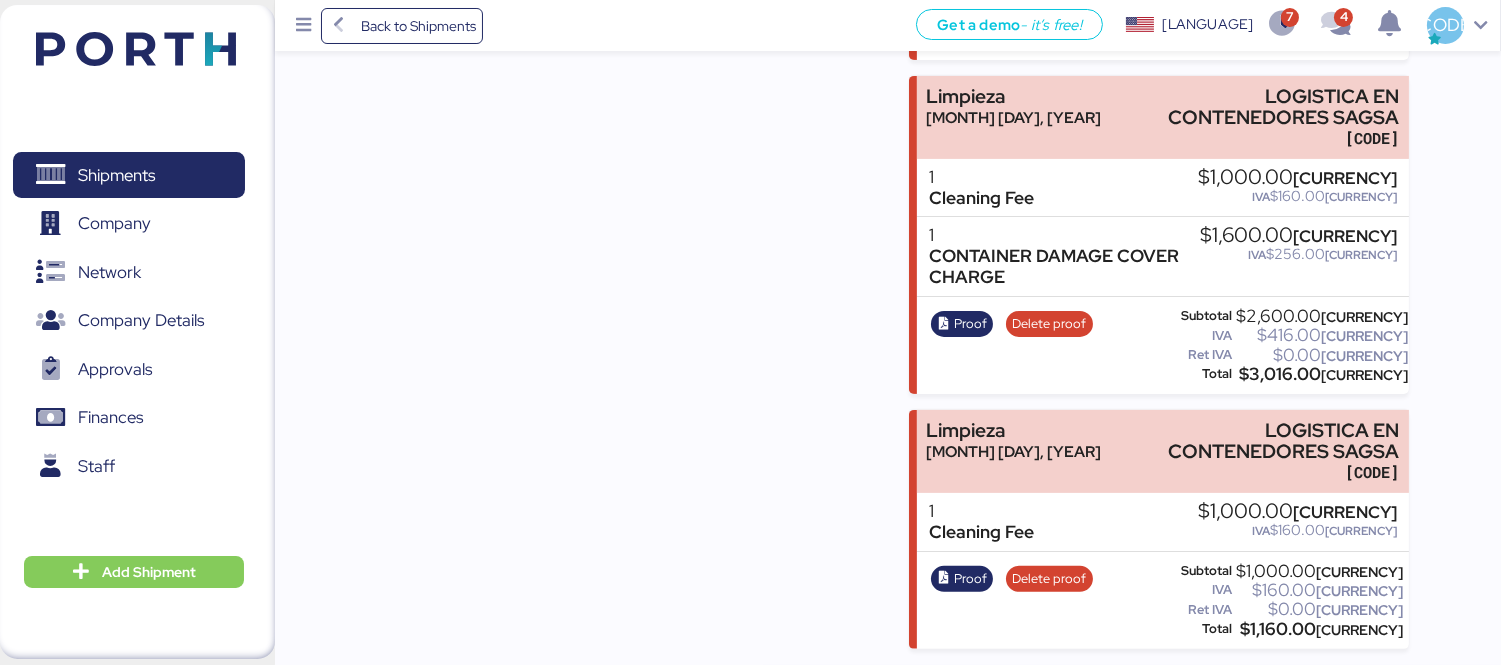 click at bounding box center [106, 46] 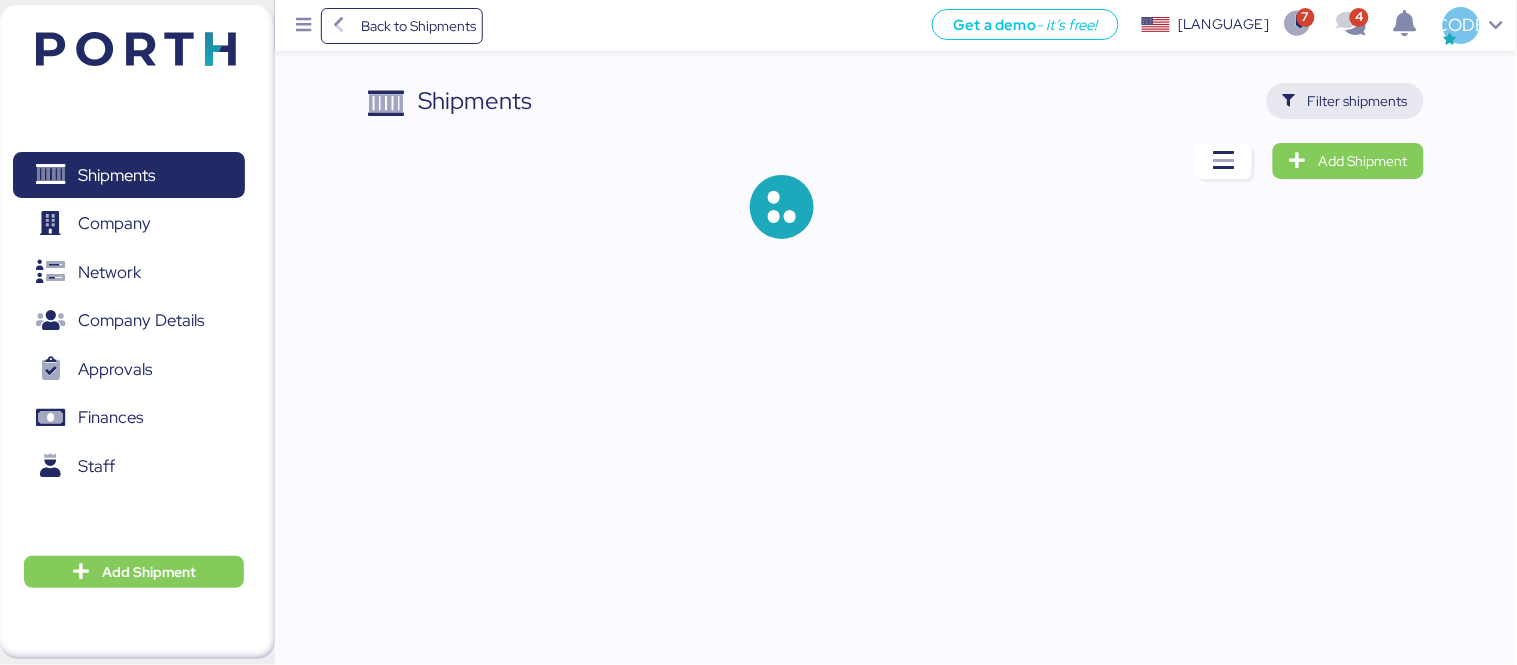 click on "Filter shipments" at bounding box center [1358, 101] 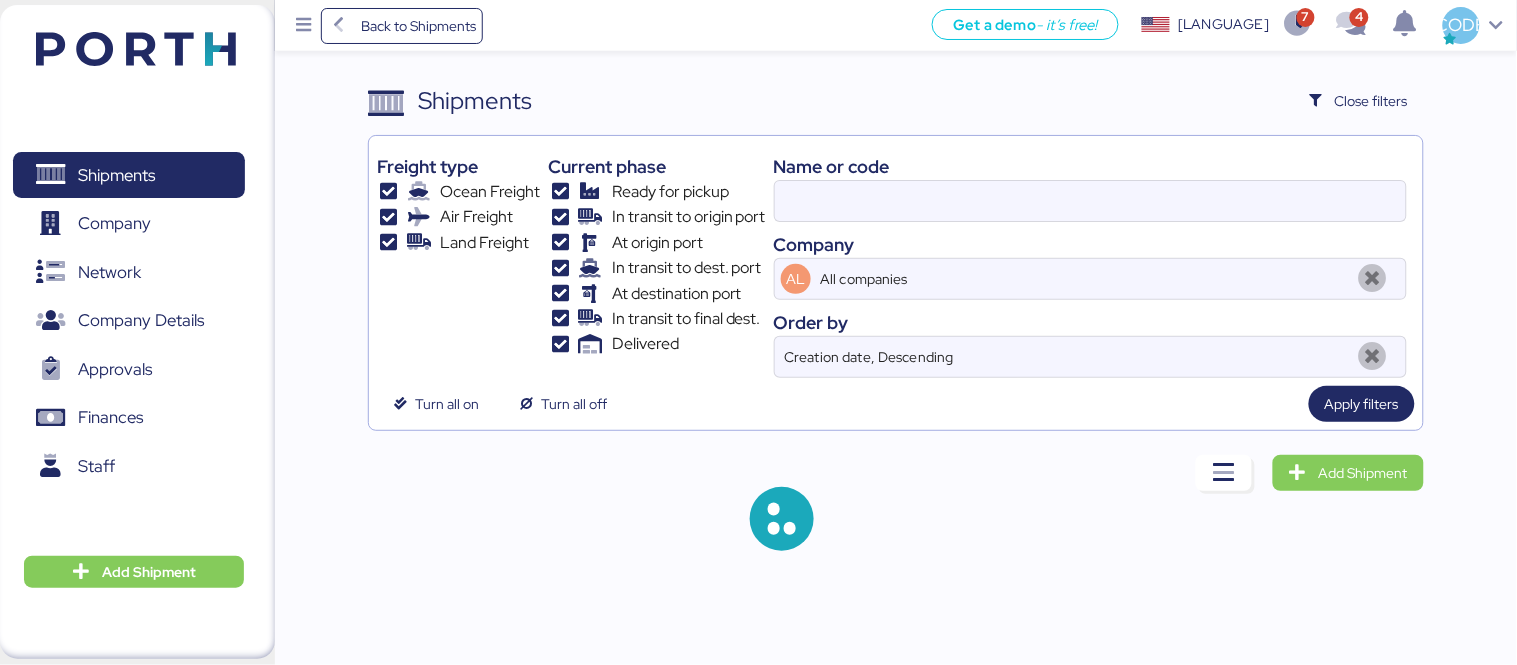 click at bounding box center [1090, 201] 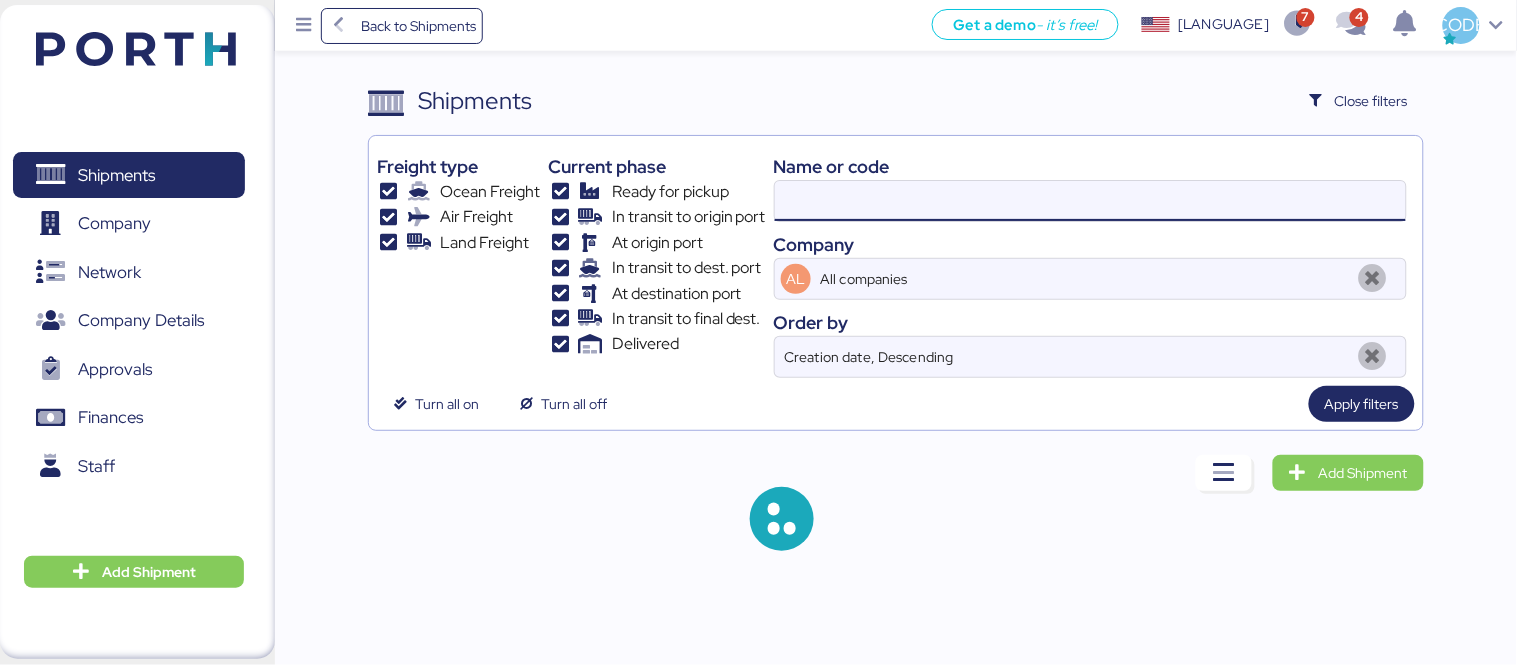 click at bounding box center (1090, 201) 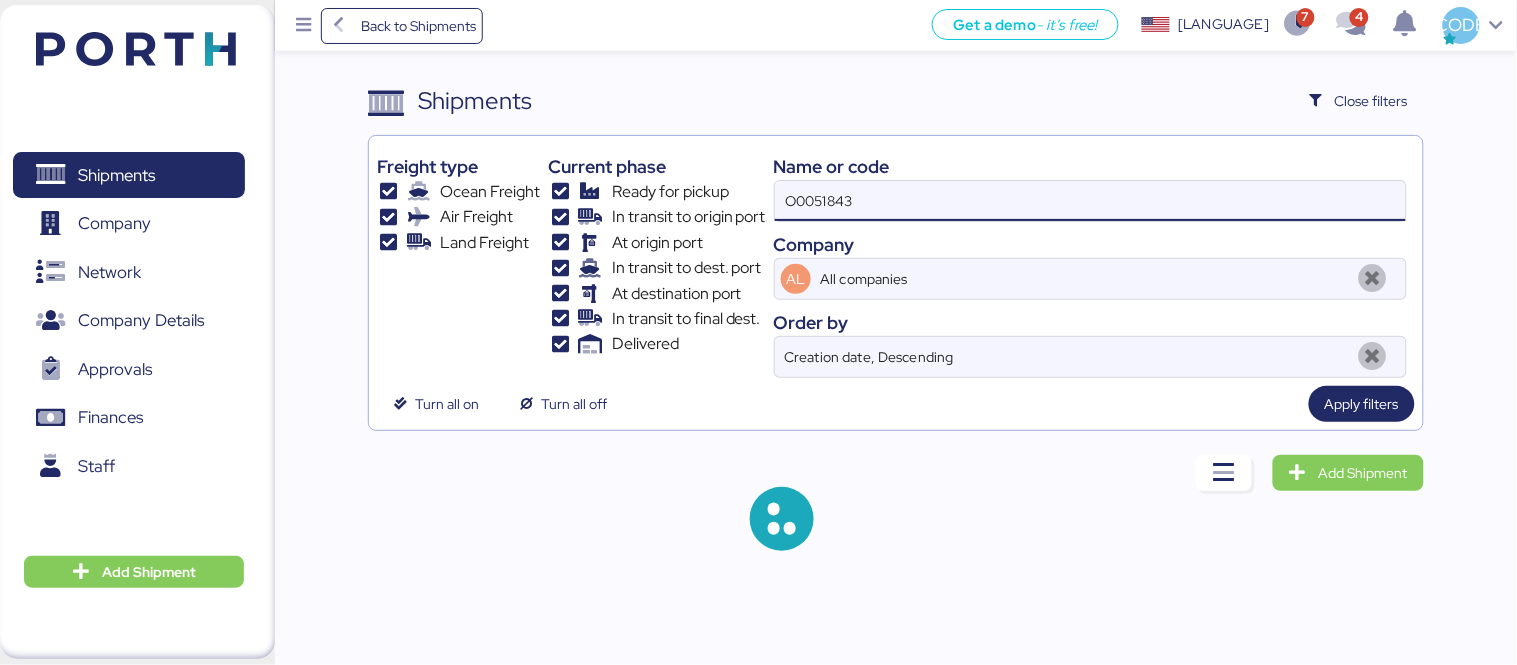 type on "O0051843" 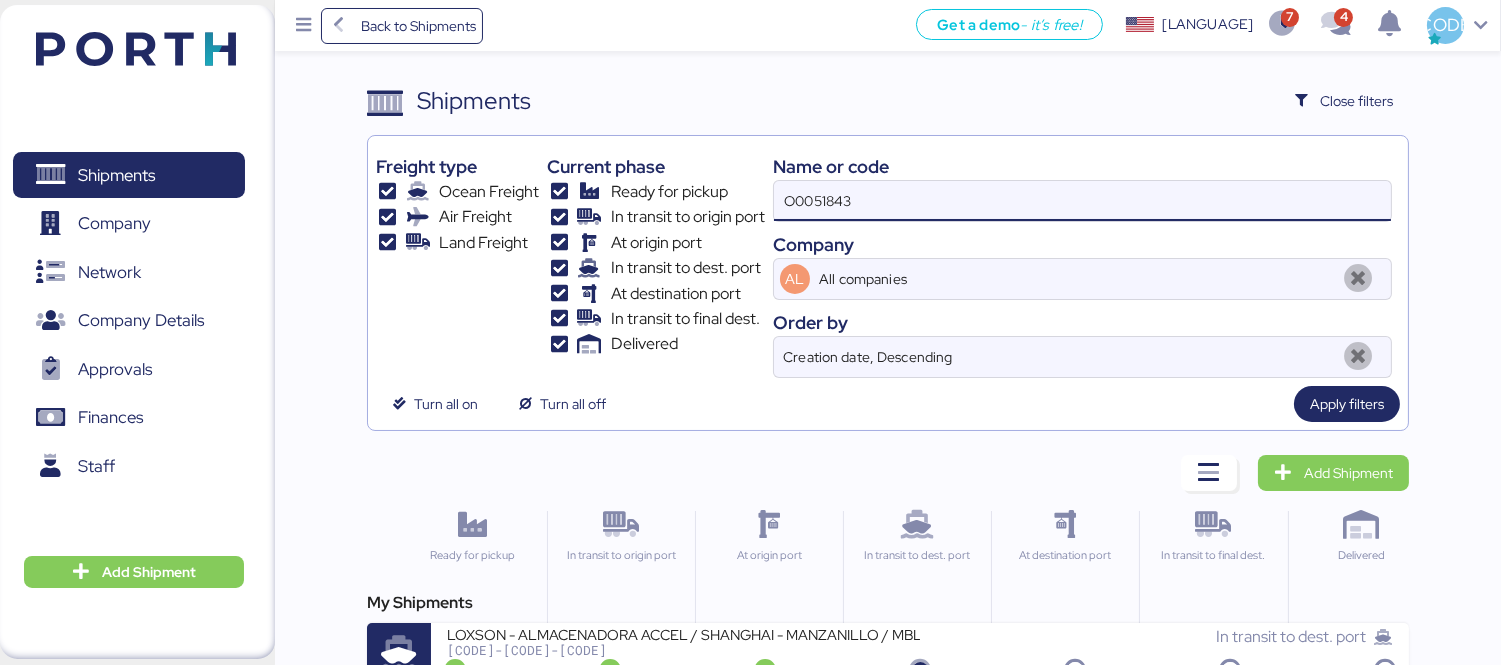 scroll, scrollTop: 37, scrollLeft: 0, axis: vertical 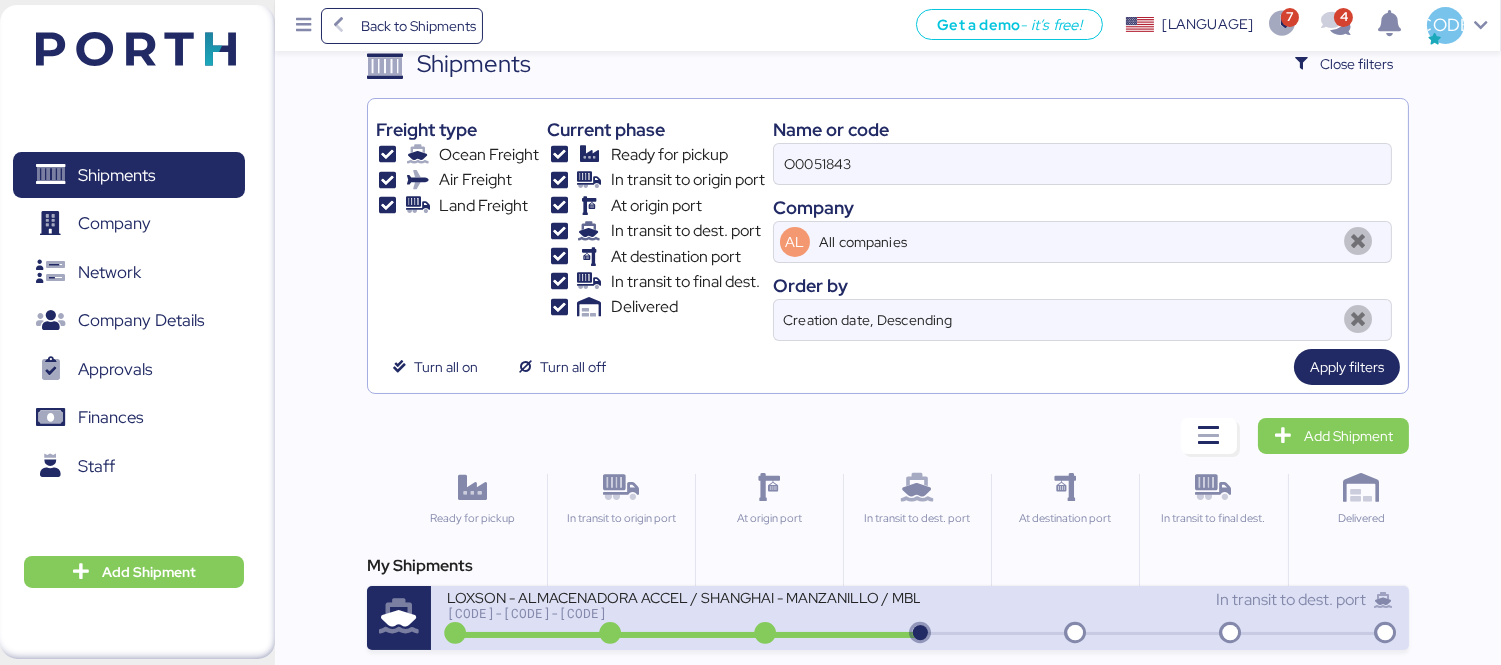 click on "LOXSON - ALMACENADORA ACCEL / SHANGHAI - MANZANILLO / MBL: [BL_NUMBER] - HBL: [BL_NUMBER] / 2X40HQ [SHIPMENT_ID] In transit to dest. port" at bounding box center (920, 618) 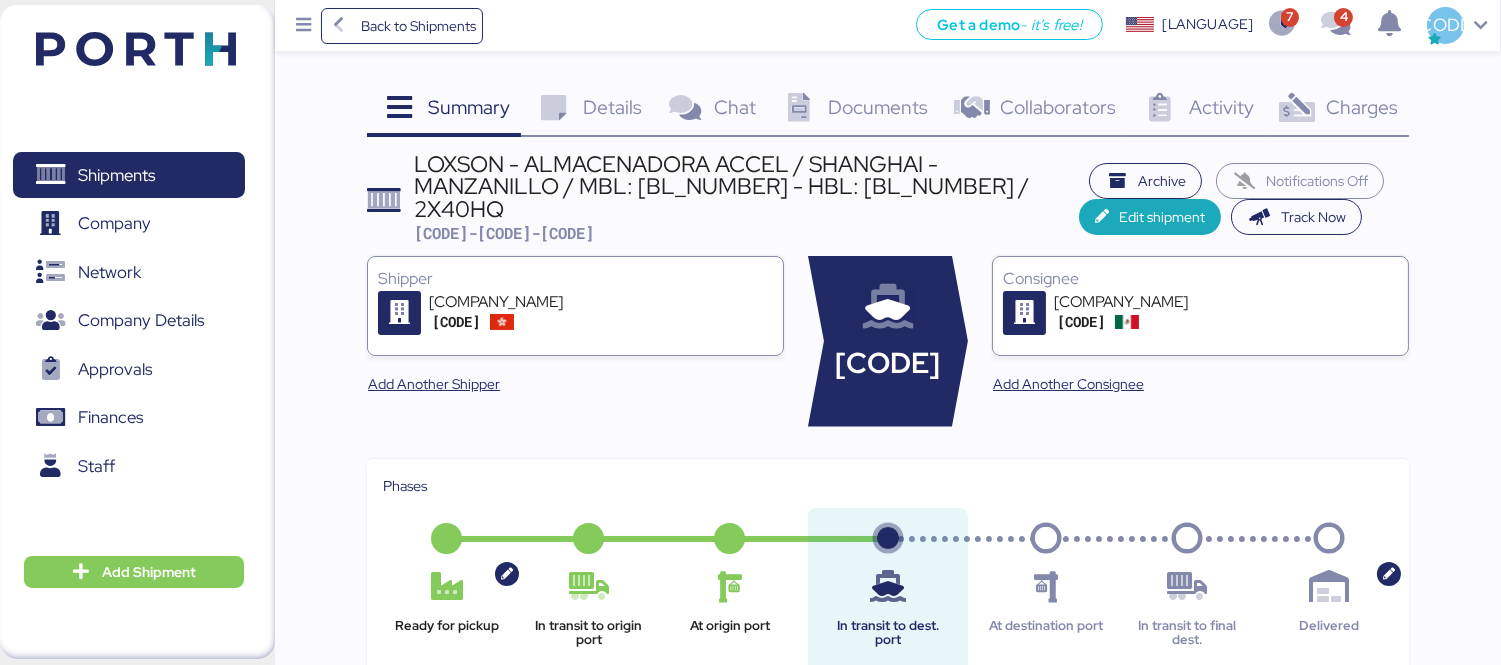 click at bounding box center (1297, 108) 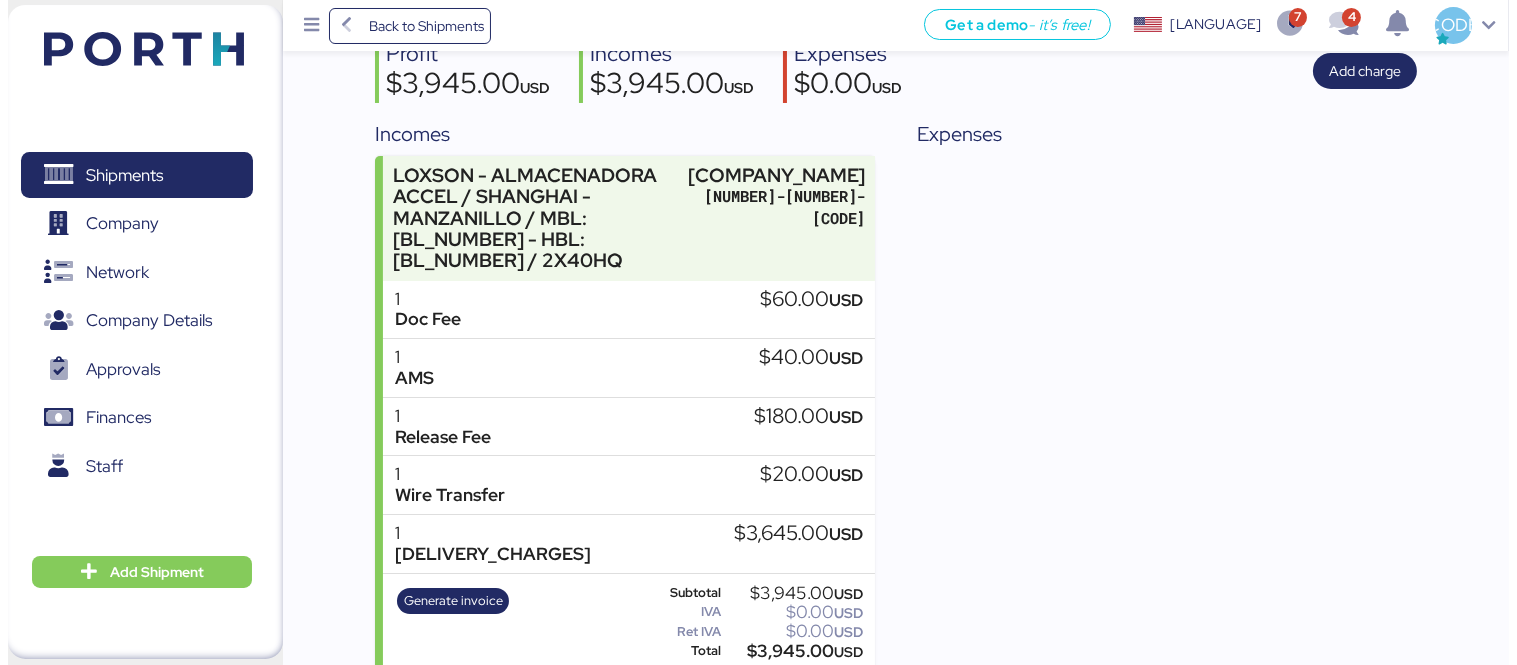 scroll, scrollTop: 0, scrollLeft: 0, axis: both 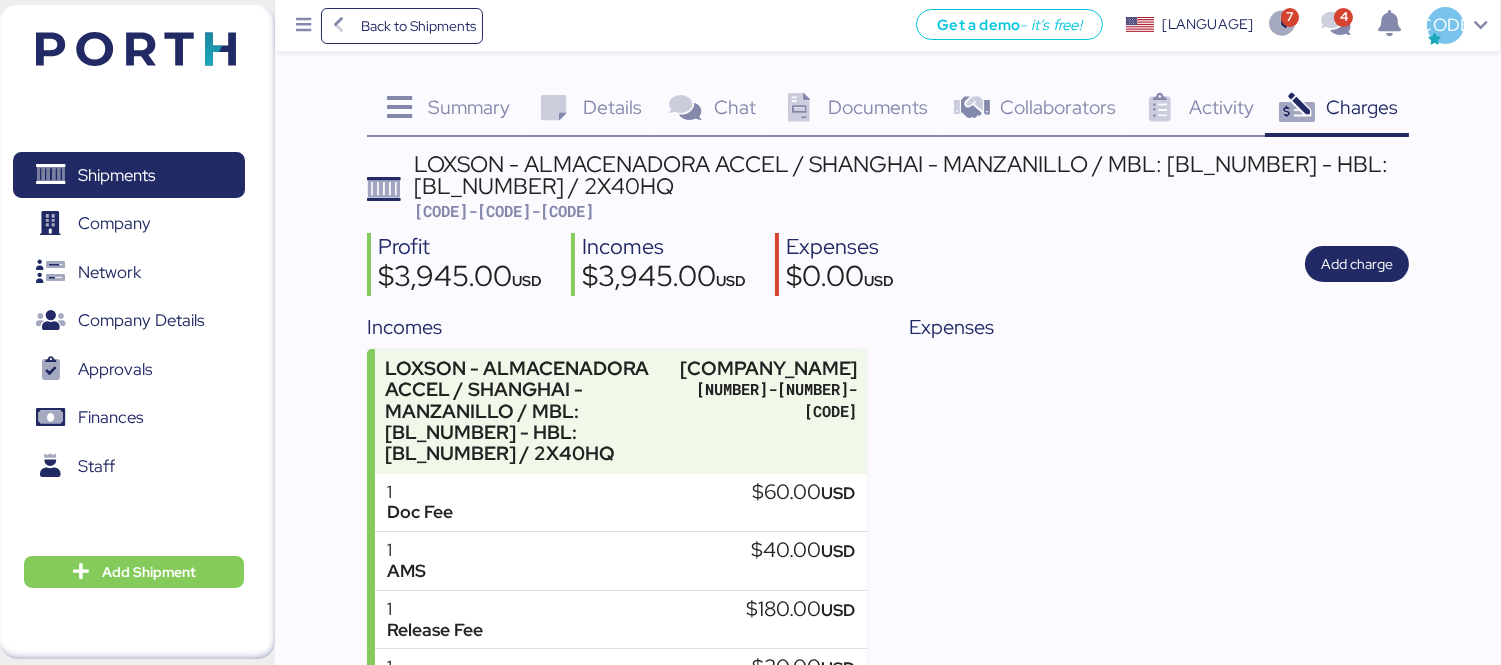 click on "Documents 0" at bounding box center (853, 110) 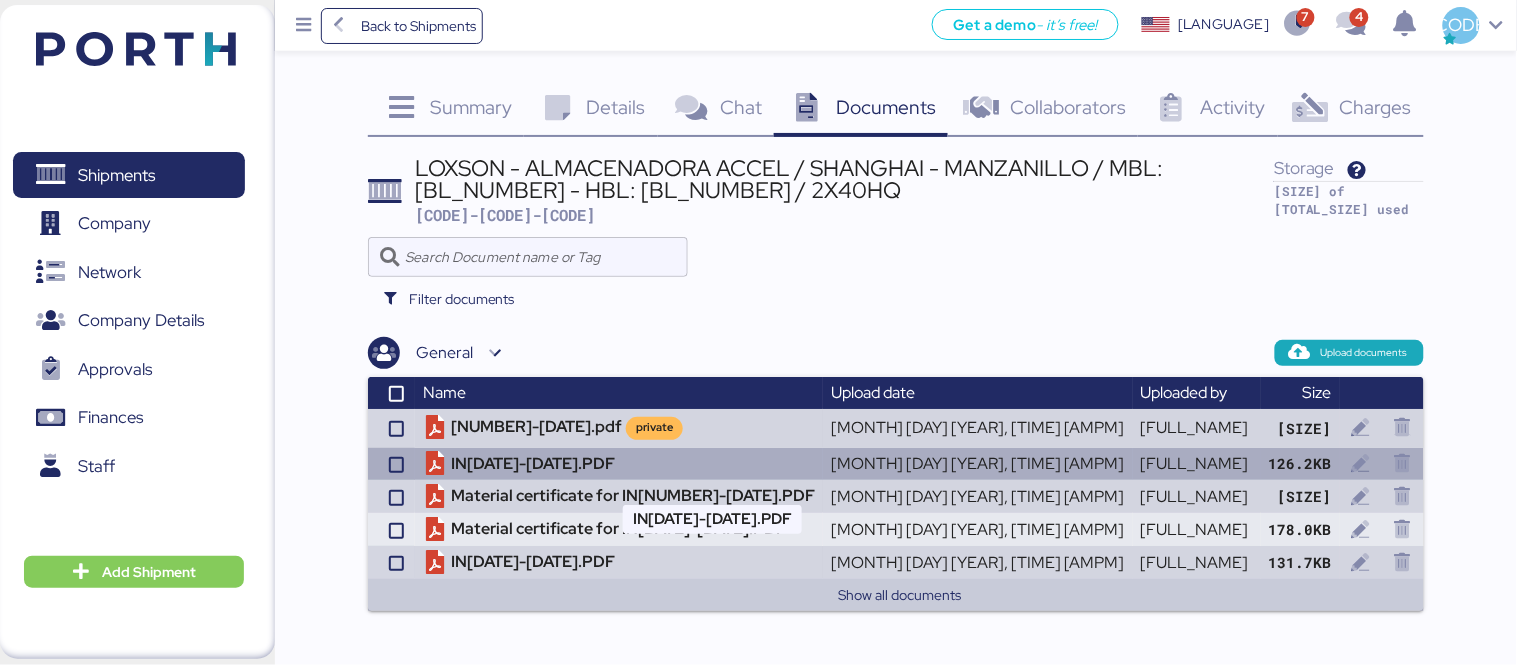 click on "IN[DATE]-[DATE].PDF" at bounding box center (619, 428) 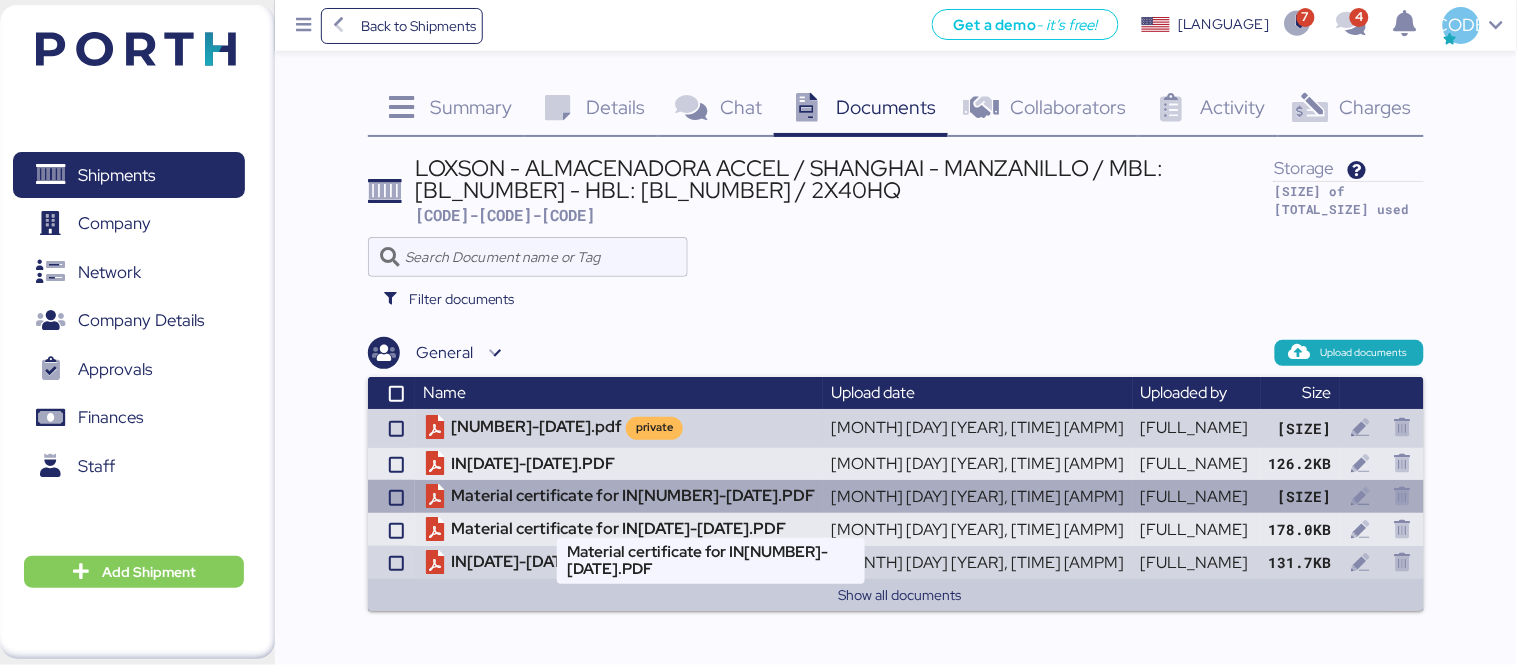 click on "Material certificate for IN[NUMBER]-[DATE].PDF" at bounding box center (619, 428) 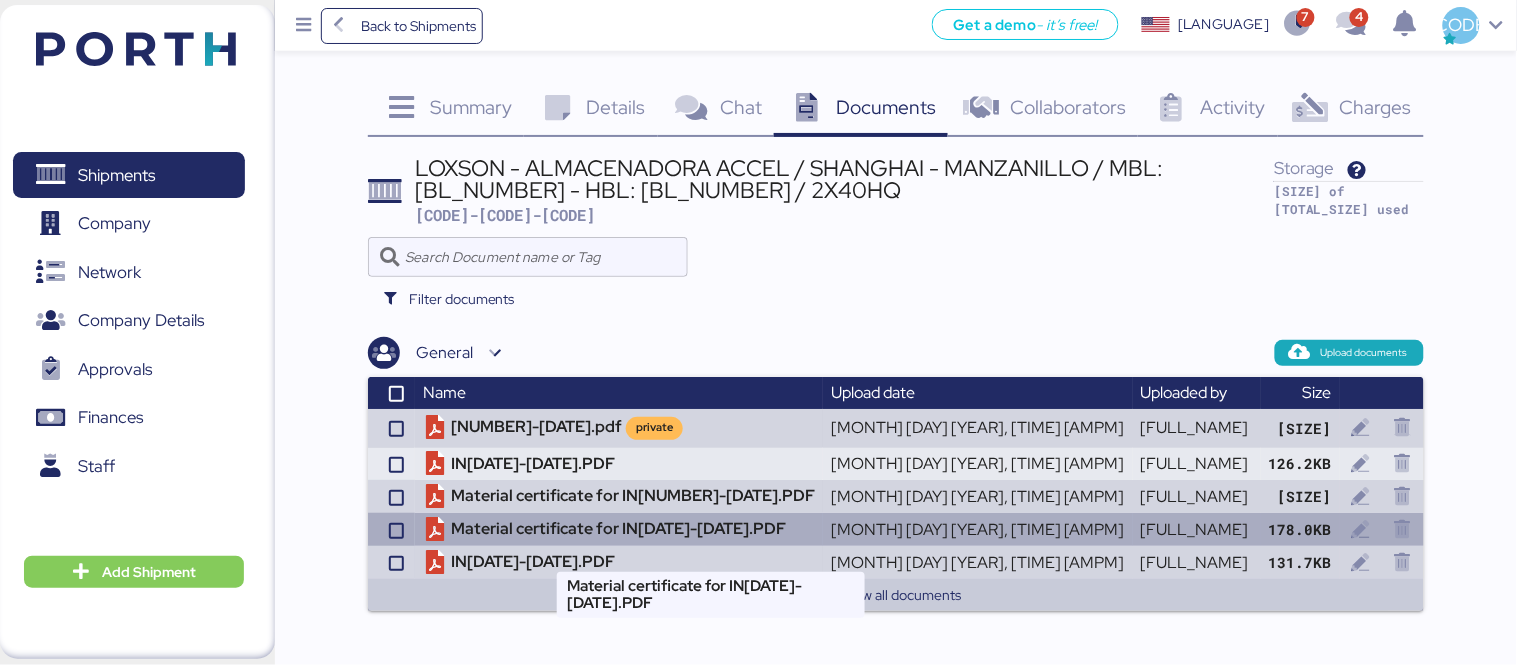 click on "Material certificate for IN[DATE]-[DATE].PDF" at bounding box center (619, 428) 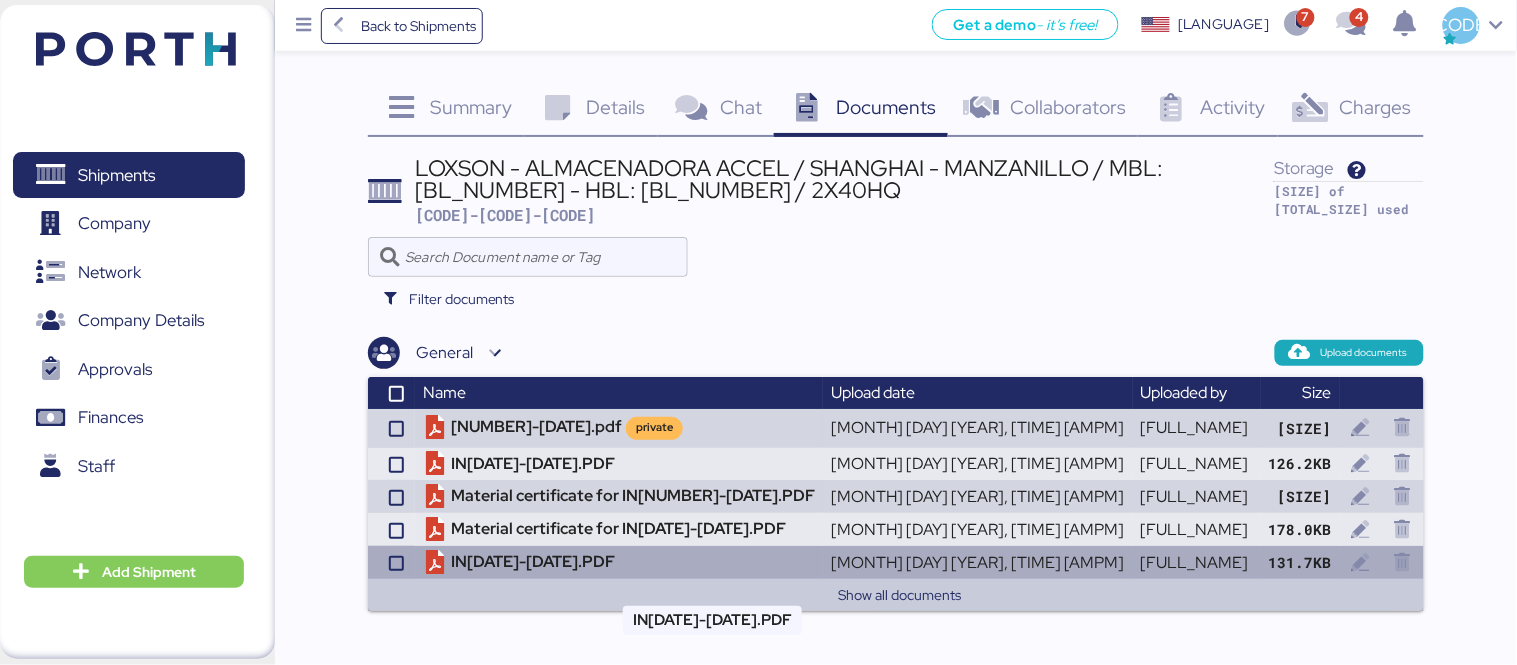 click on "IN[DATE]-[DATE].PDF" at bounding box center (619, 428) 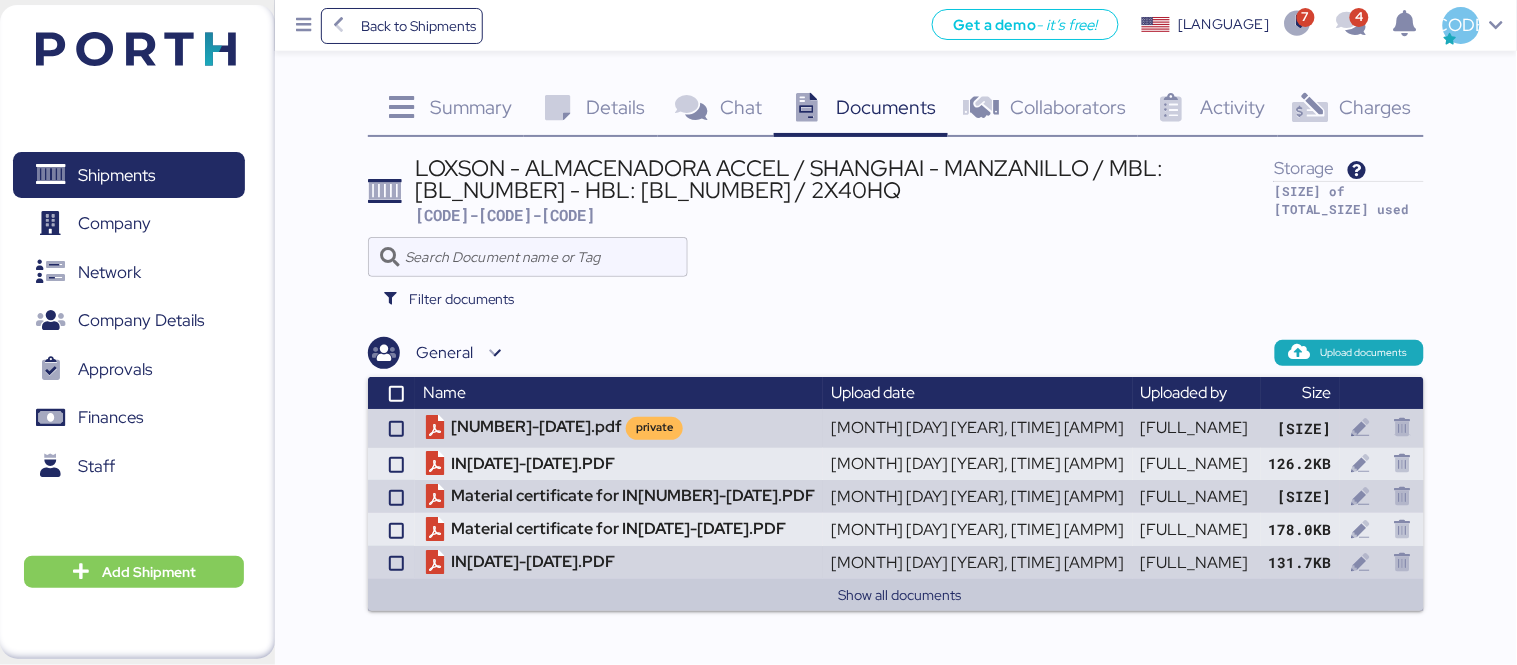 click on "LOXSON - ALMACENADORA ACCEL / SHANGHAI - MANZANILLO / MBL: [BL_NUMBER] - HBL: [BL_NUMBER] / 2X40HQ" at bounding box center (845, 179) 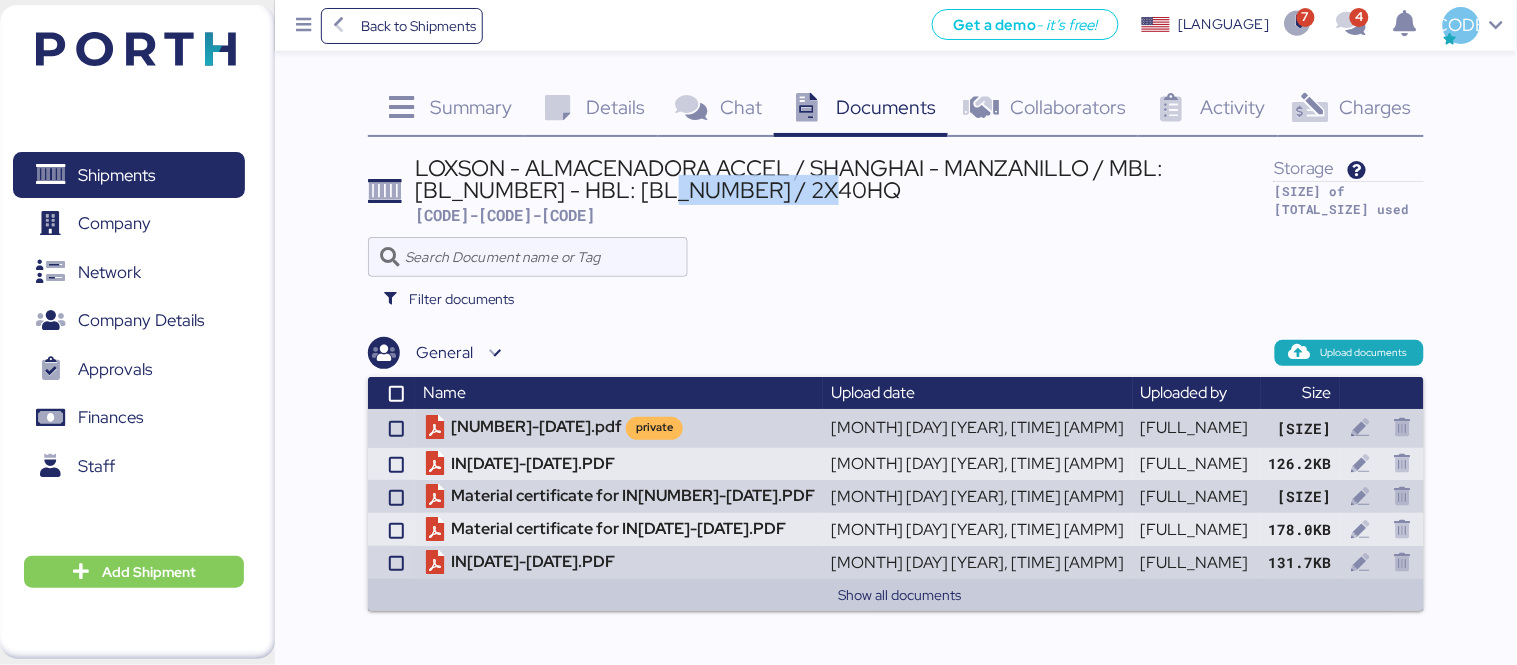click on "LOXSON - ALMACENADORA ACCEL / SHANGHAI - MANZANILLO / MBL: [BL_NUMBER] - HBL: [BL_NUMBER] / 2X40HQ" at bounding box center (845, 179) 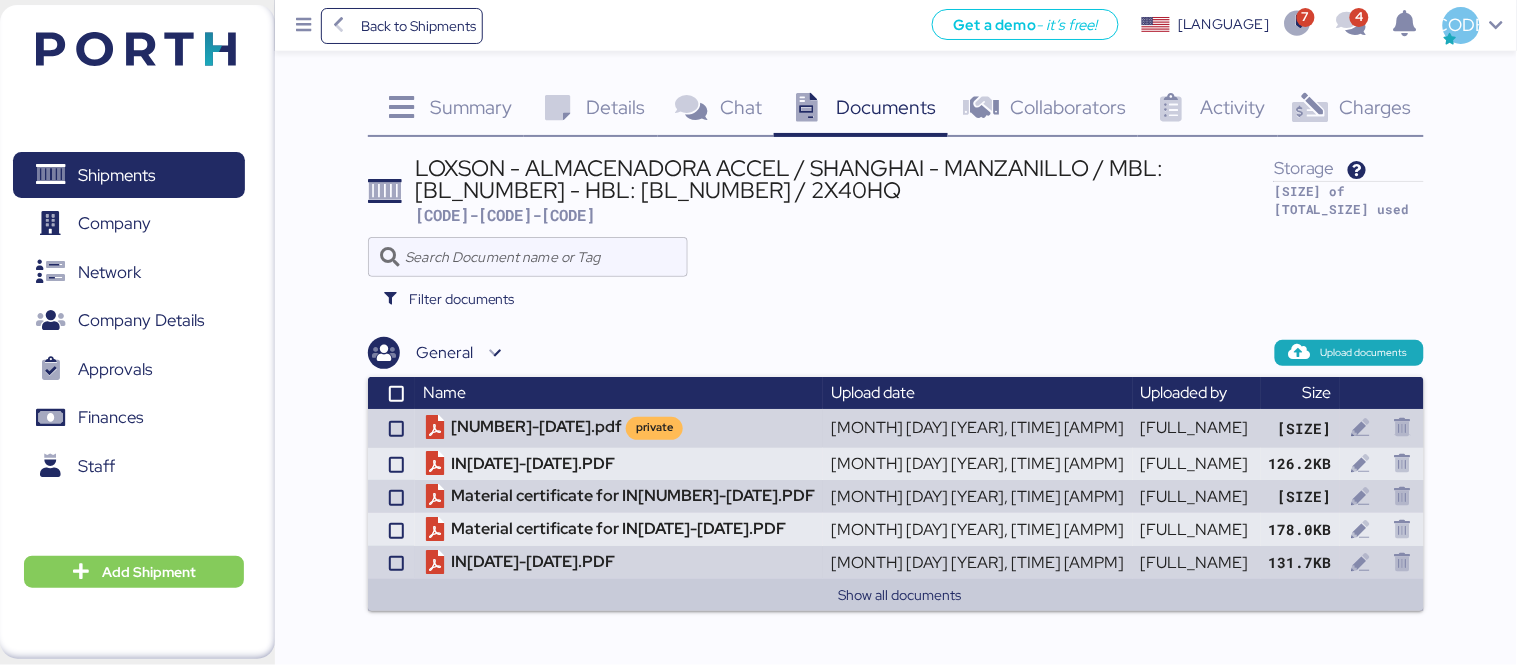 click on "LOXSON - ALMACENADORA ACCEL / SHANGHAI - MANZANILLO / MBL: [BL_NUMBER] - HBL: [BL_NUMBER] / 2X40HQ" at bounding box center [845, 179] 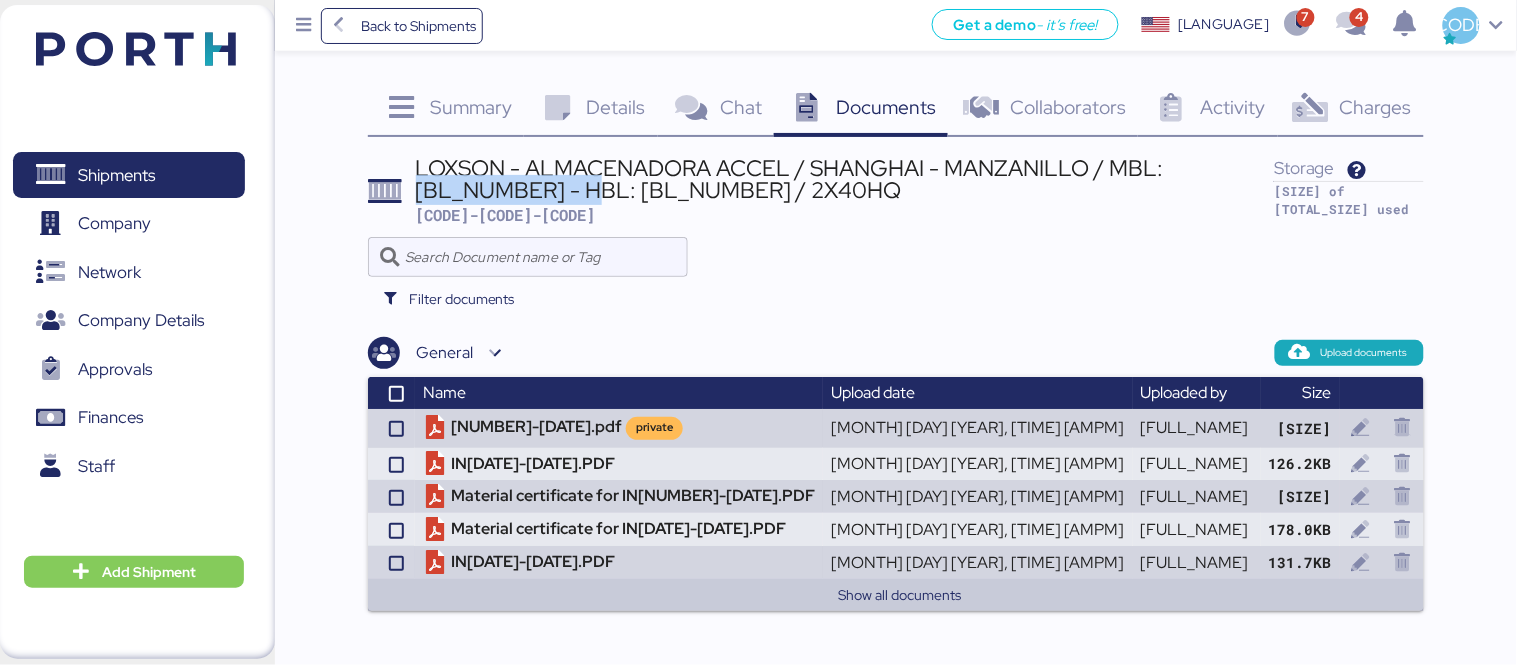 click on "LOXSON - ALMACENADORA ACCEL / SHANGHAI - MANZANILLO / MBL: [BL_NUMBER] - HBL: [BL_NUMBER] / 2X40HQ" at bounding box center [845, 179] 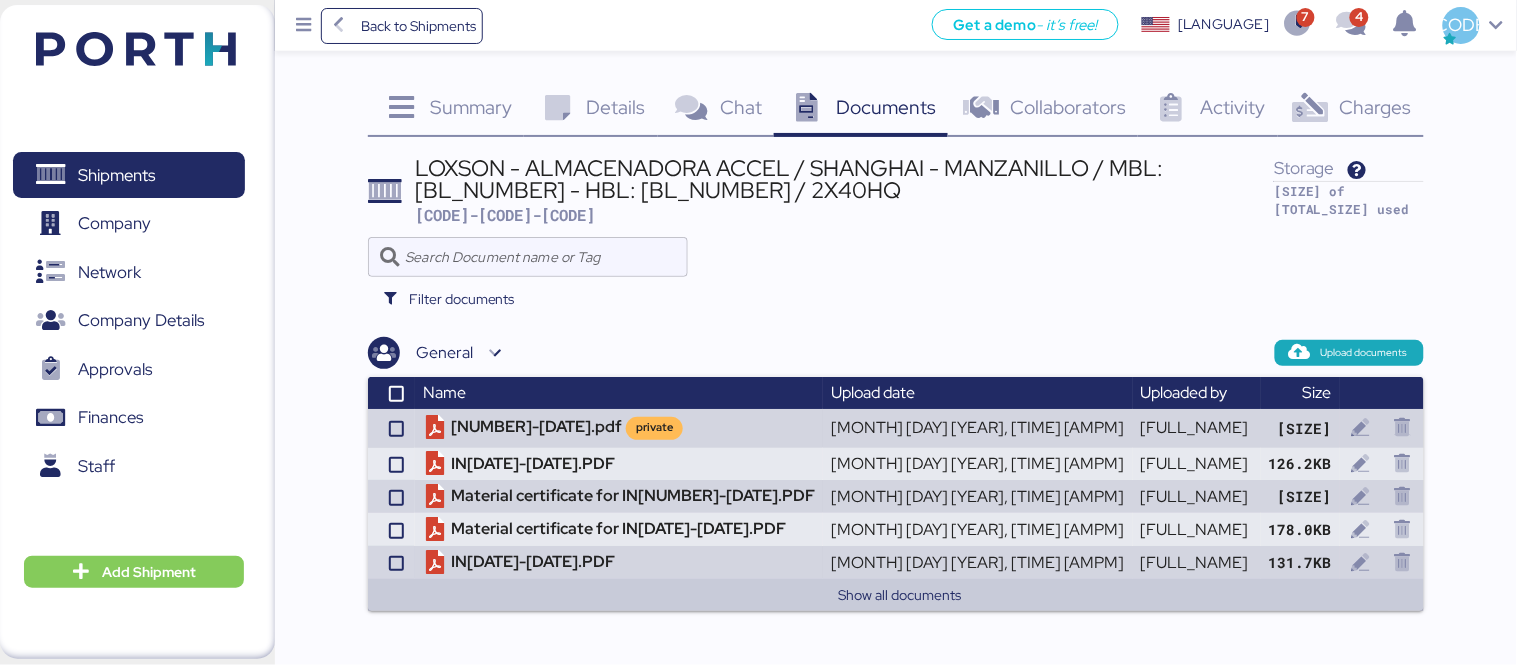 click at bounding box center [136, 49] 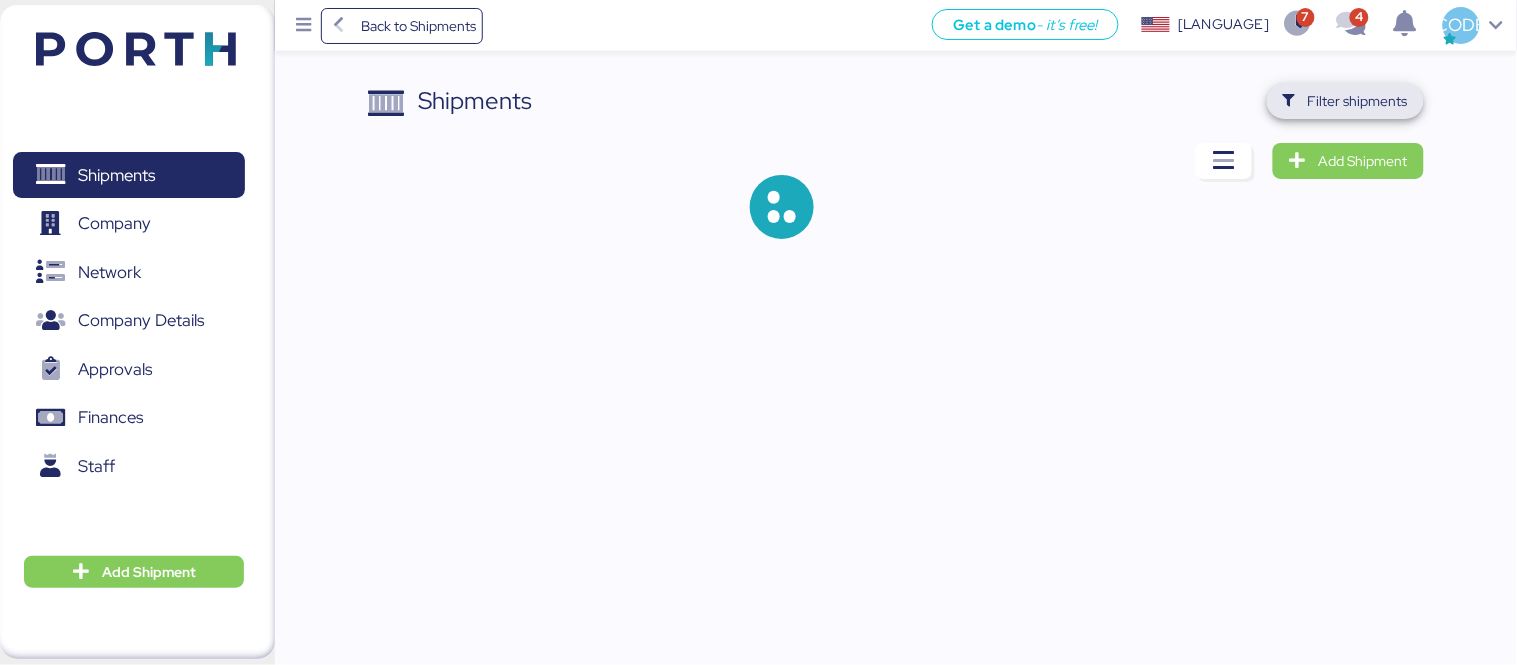 click on "Filter shipments" at bounding box center [1345, 101] 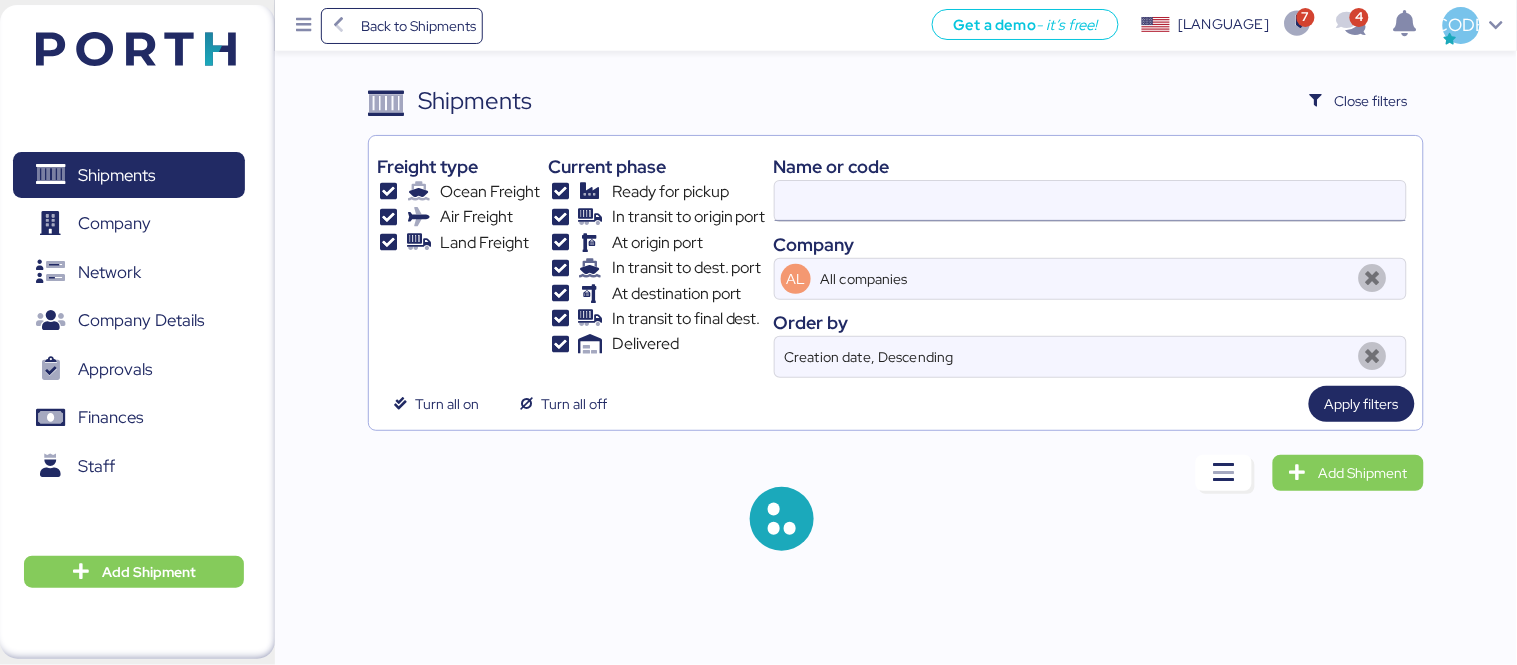 click at bounding box center [1090, 201] 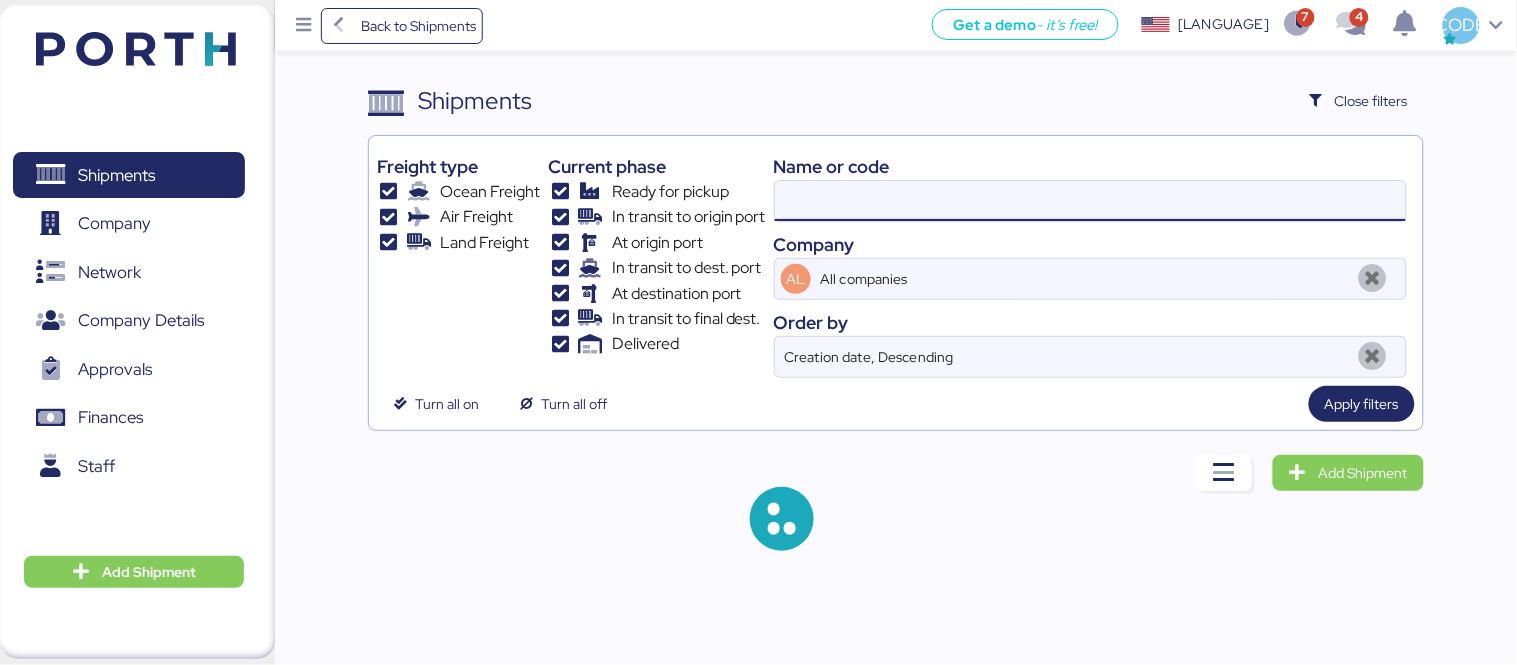 paste on "[BL_NUMBER]" 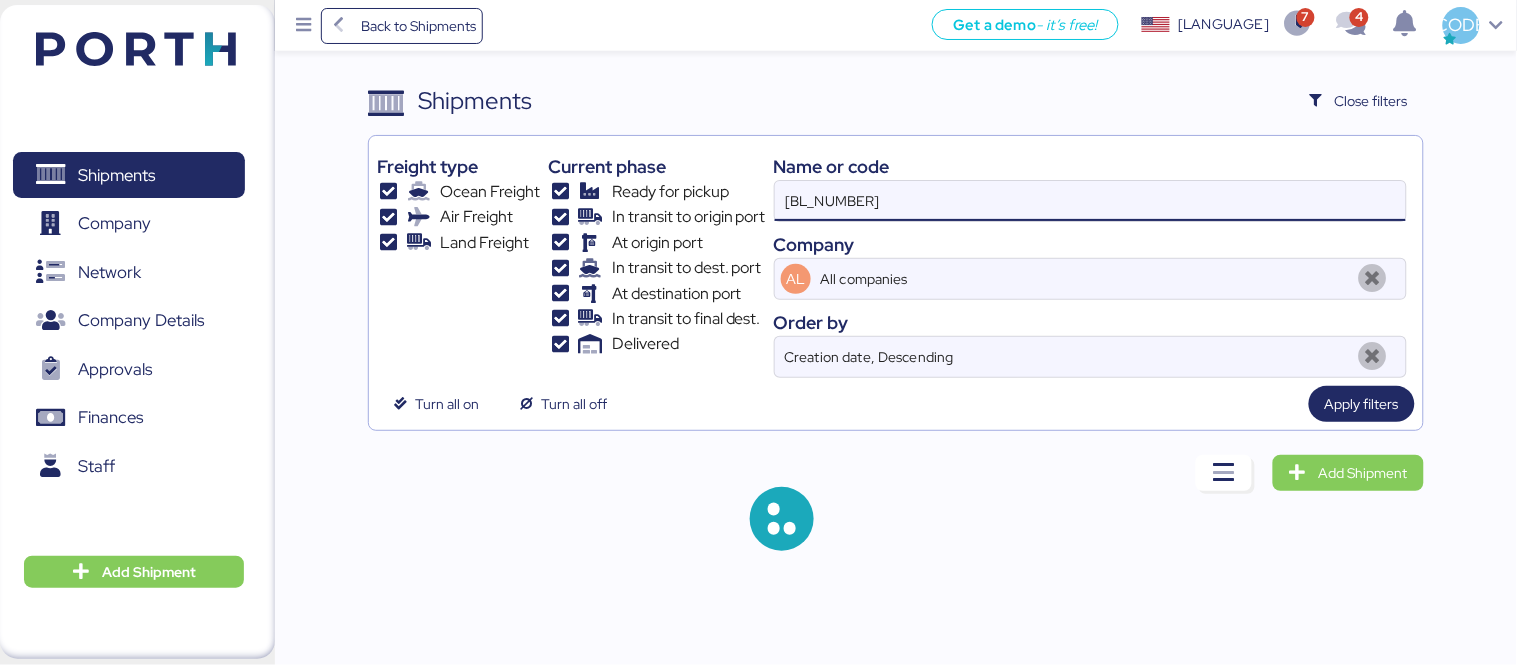 type on "[BL_NUMBER]" 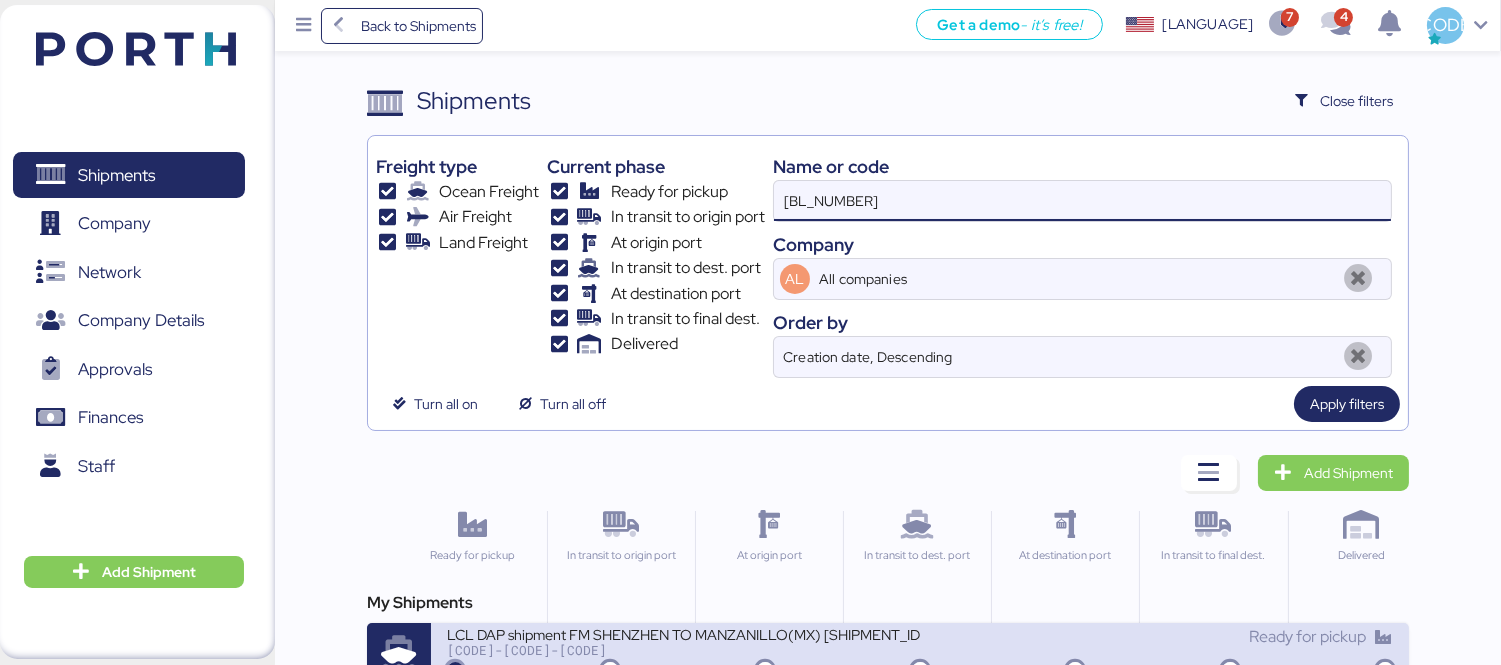 click on "LCL DAP shipment FM SHENZHEN TO MANZANILLO(MX) [SHIPMENT_ID]" at bounding box center (683, 633) 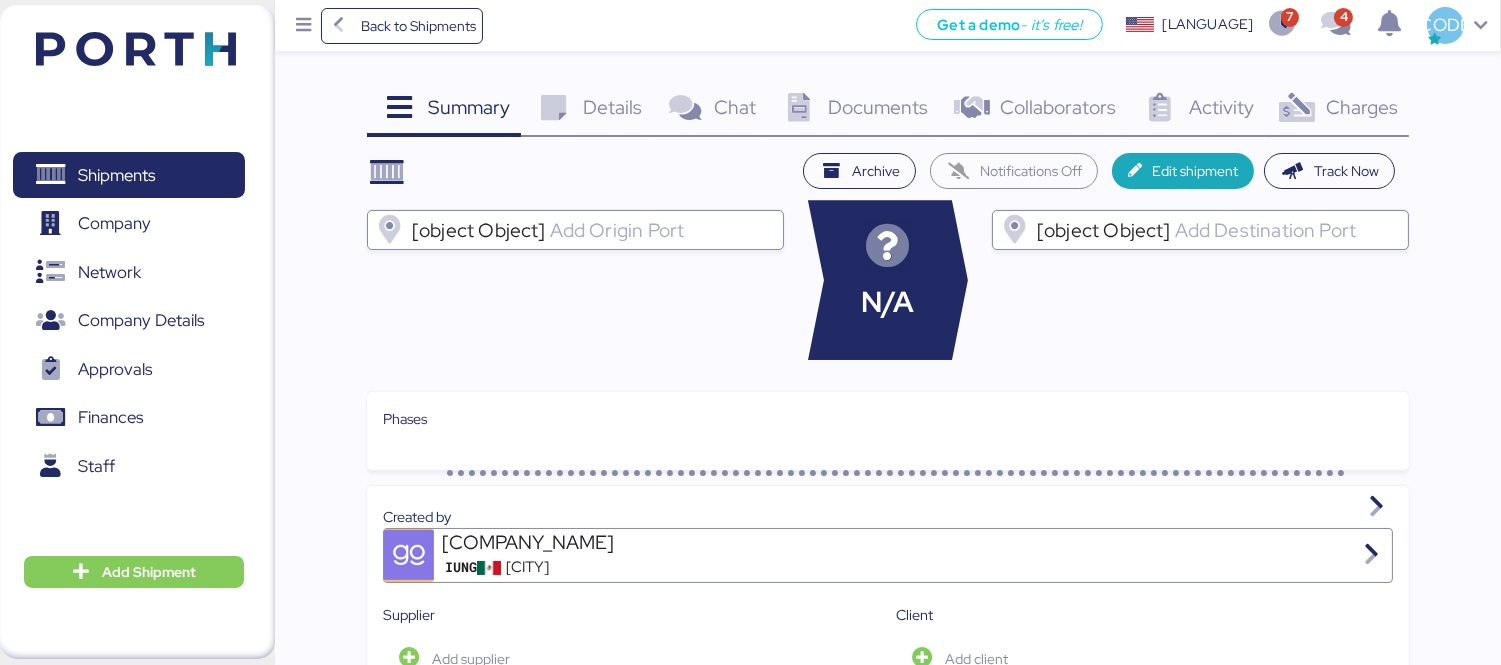 click on "Charges 0" at bounding box center [1337, 110] 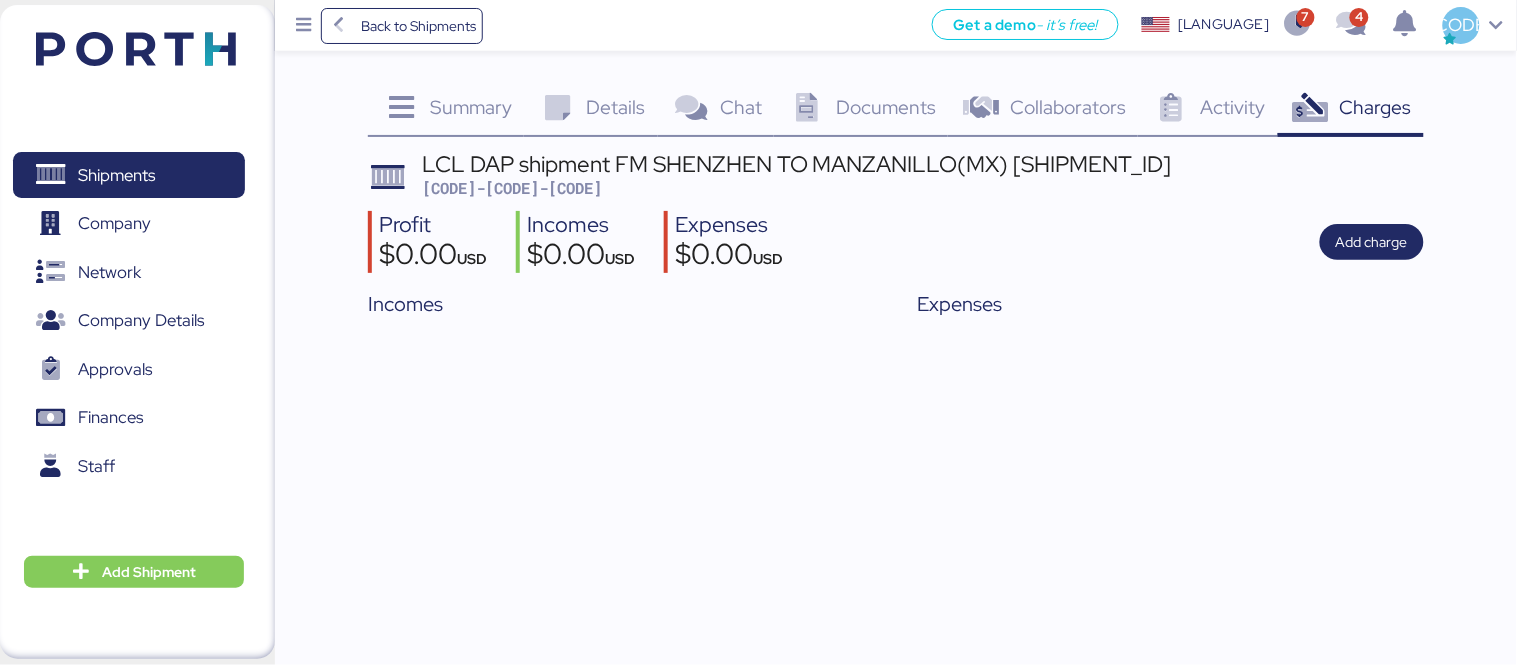 click on "Get a demo  it’s free! Get a demo  English Inglés English   7   4     RU" at bounding box center (1000, 25) 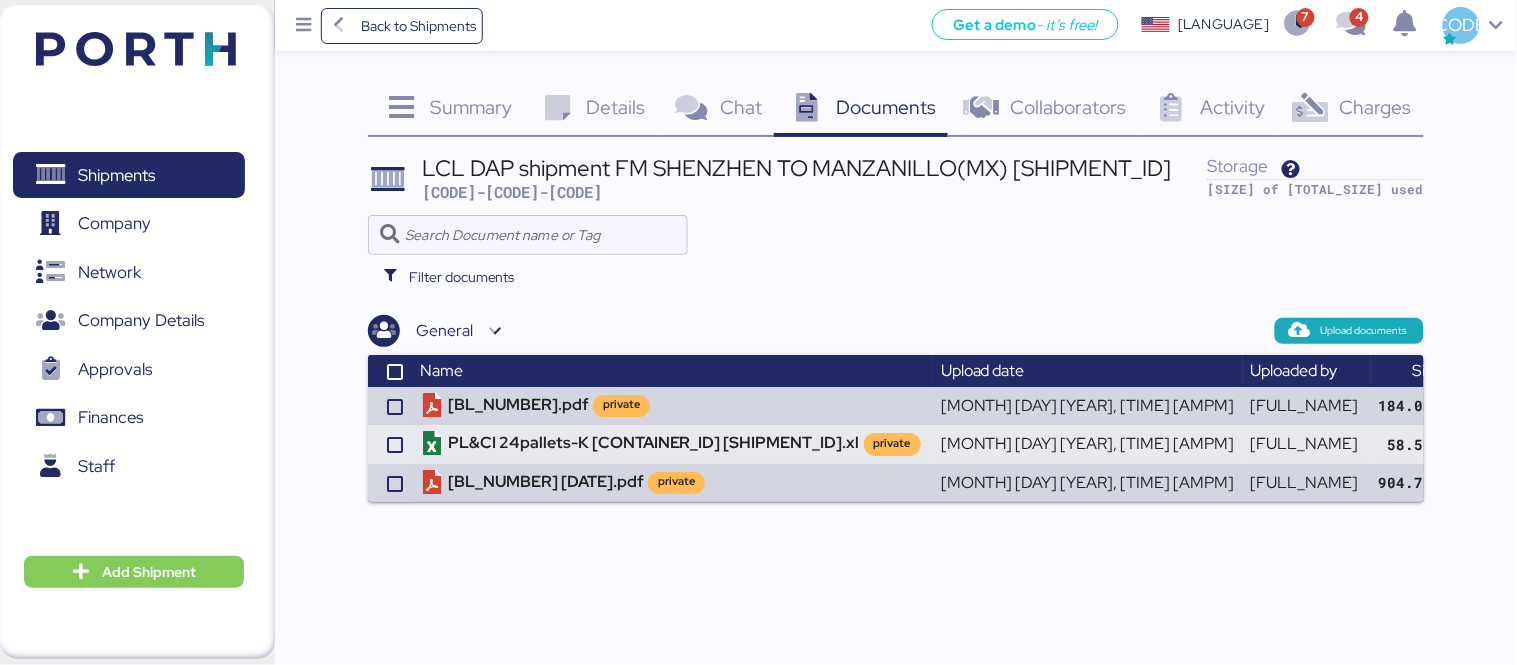 click on "Filter documents" at bounding box center (896, 277) 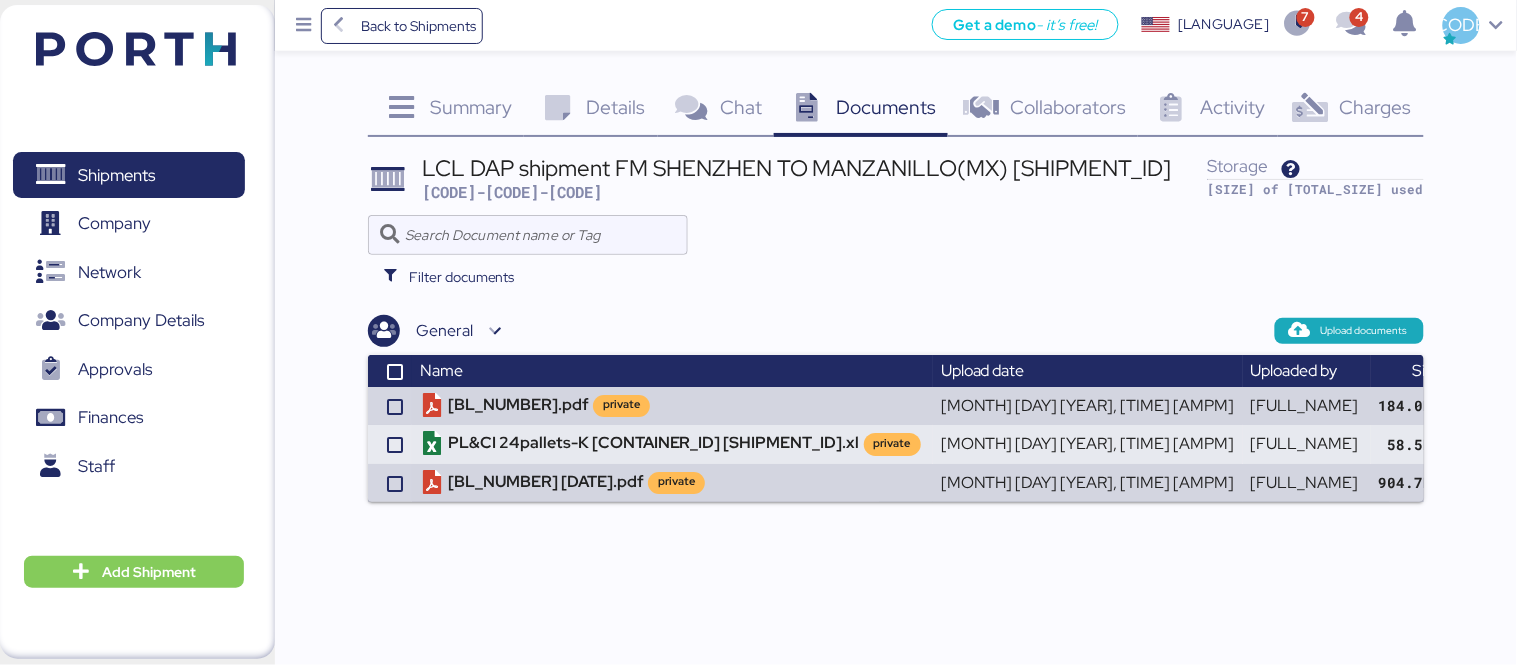 click at bounding box center [896, 235] 